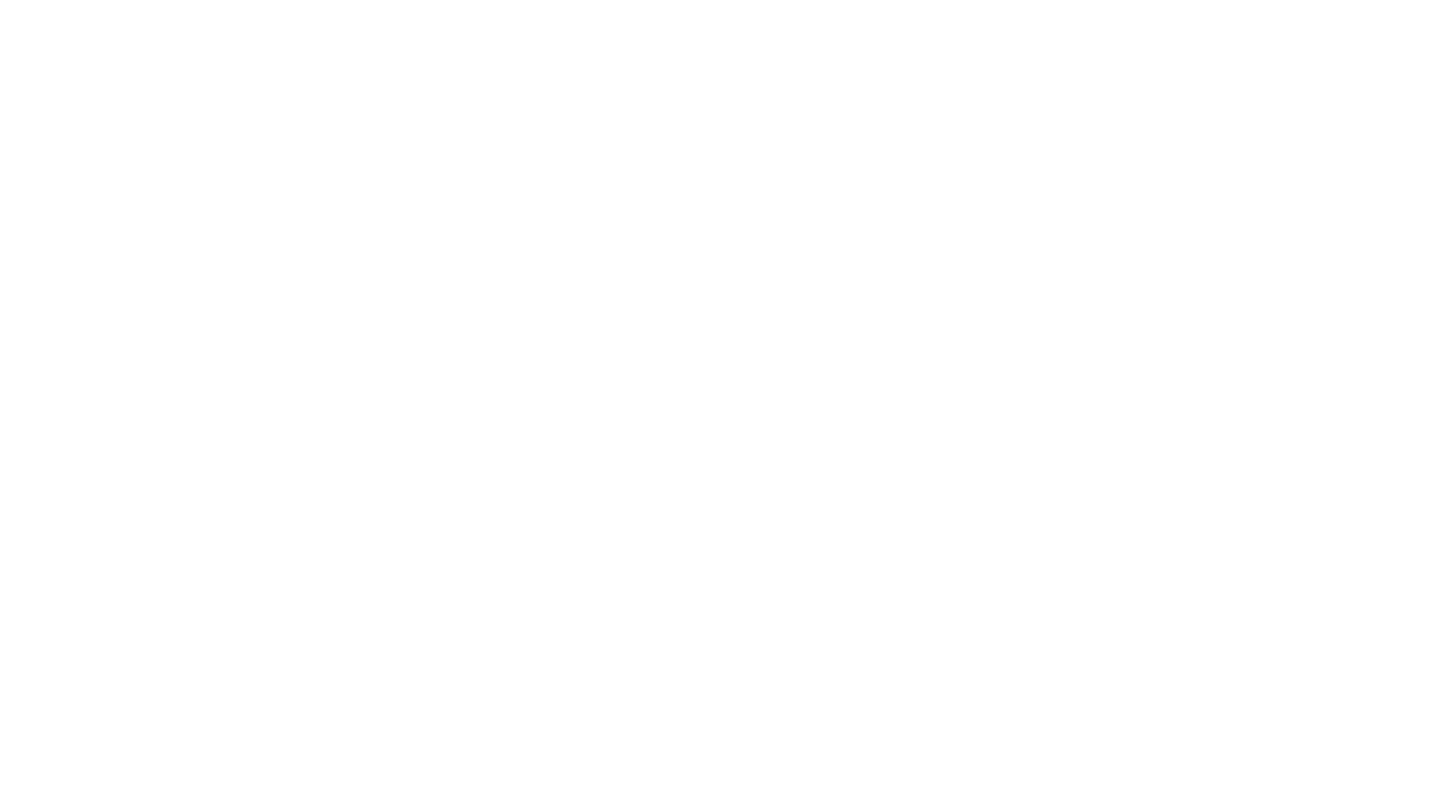 scroll, scrollTop: 0, scrollLeft: 0, axis: both 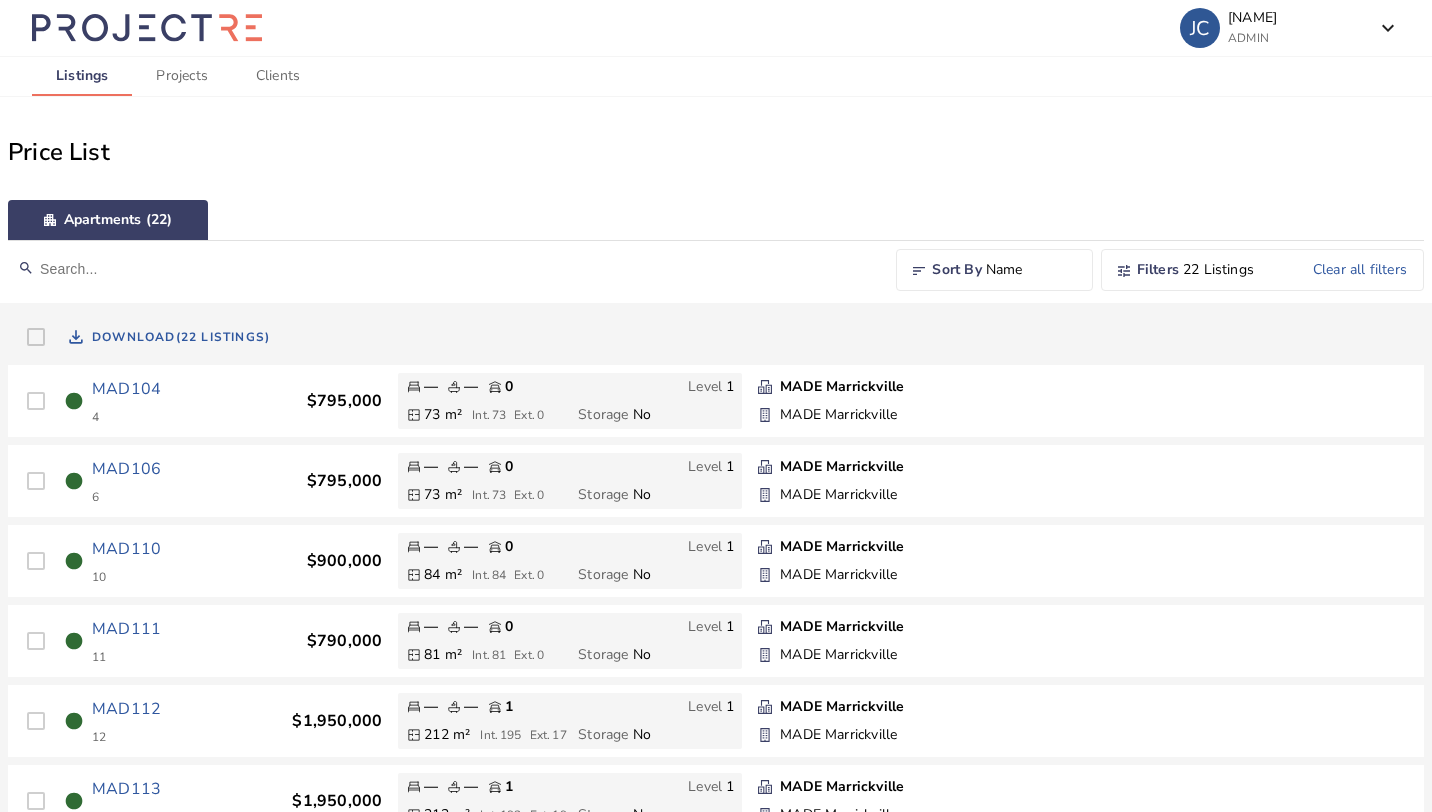 click on "Projects" at bounding box center [181, 76] 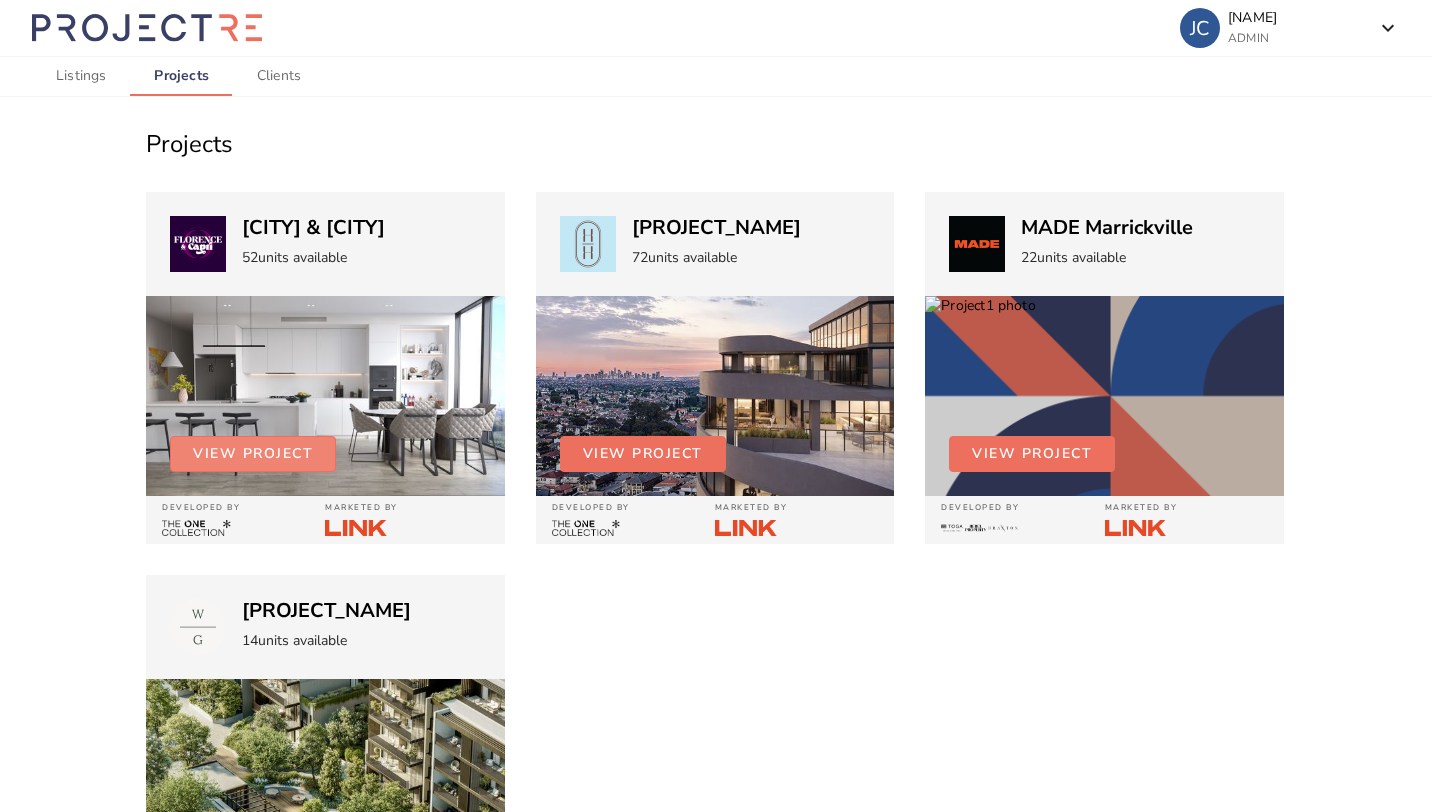 click at bounding box center (253, 454) 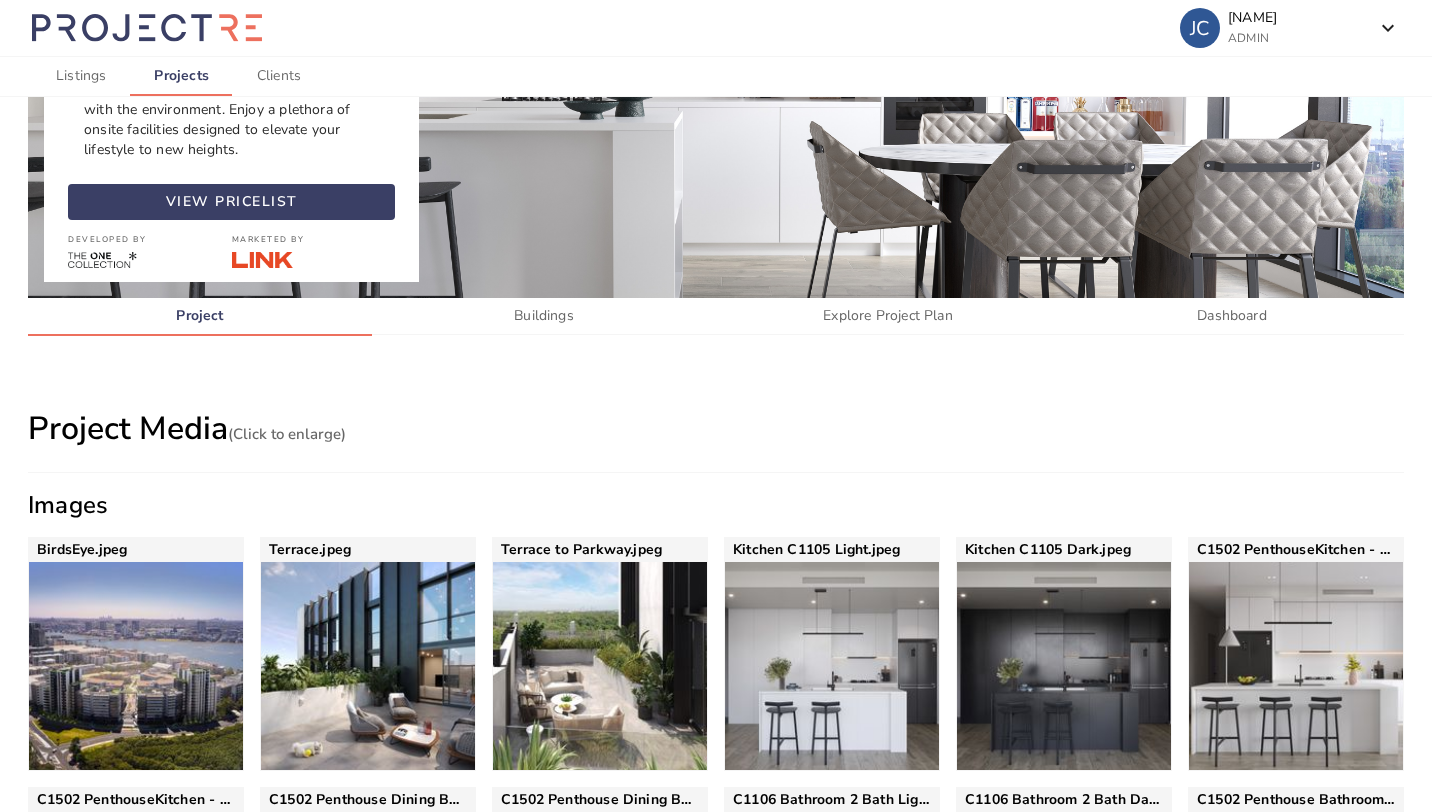 scroll, scrollTop: 235, scrollLeft: 0, axis: vertical 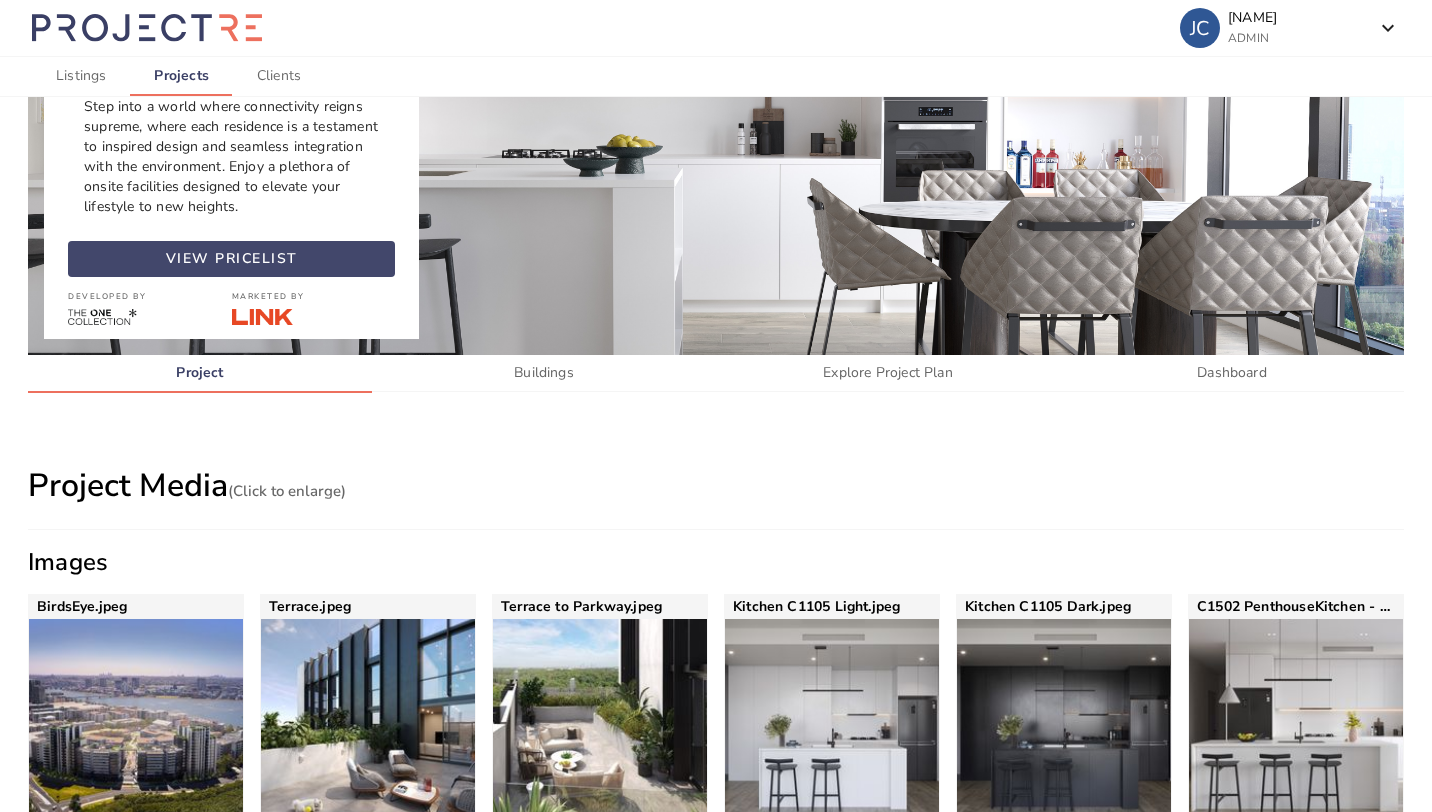 click on "view pricelist" at bounding box center [232, 259] 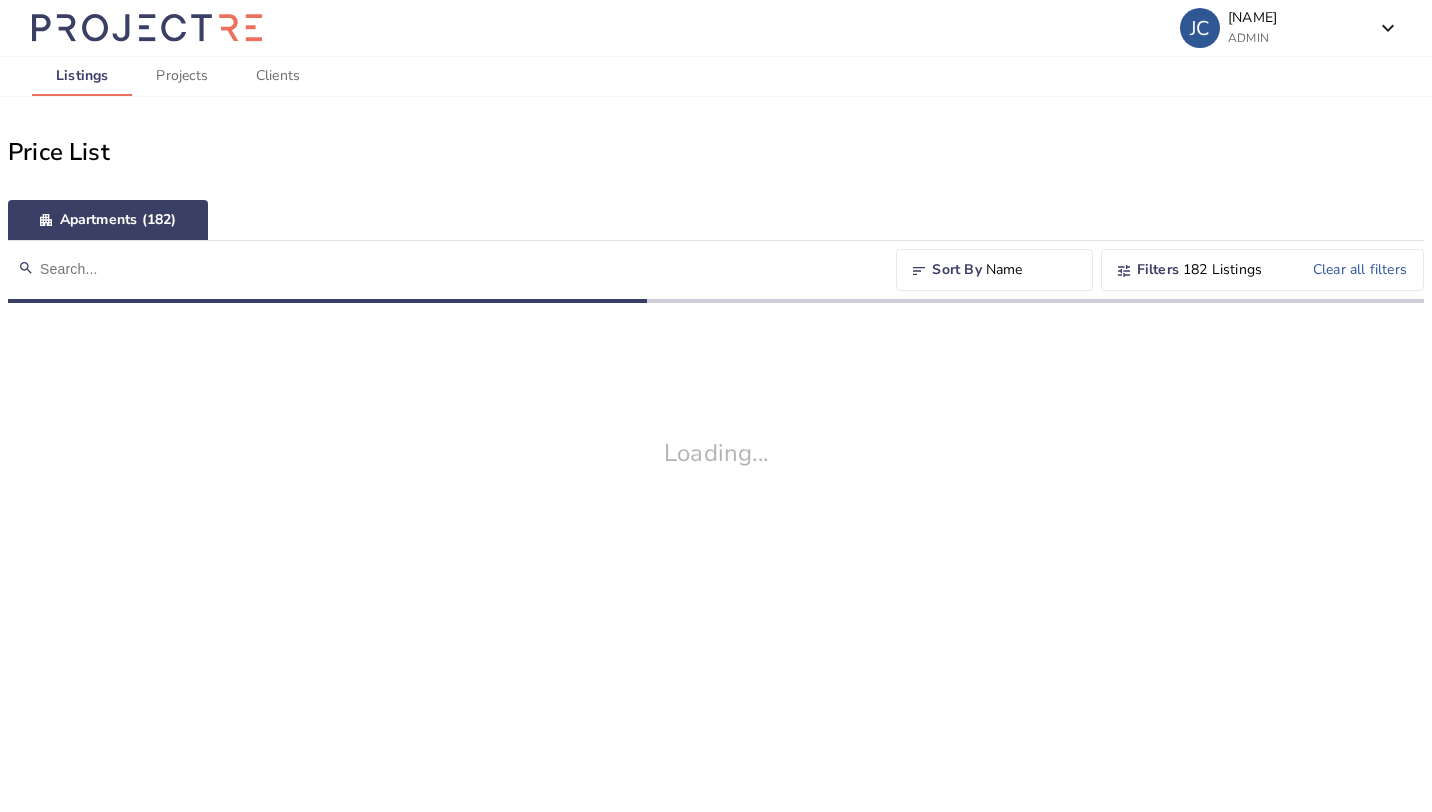 scroll, scrollTop: 0, scrollLeft: 0, axis: both 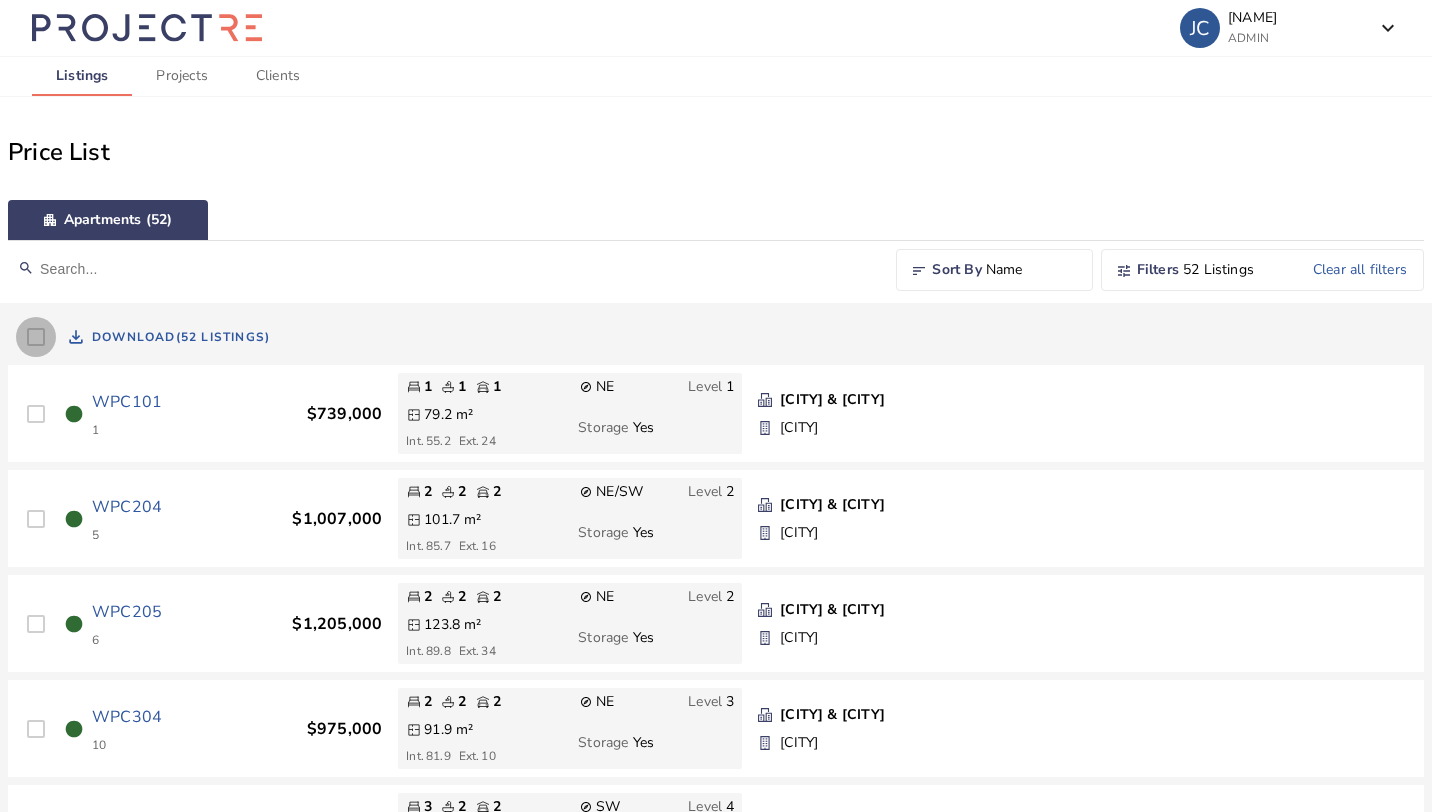click at bounding box center [36, 337] 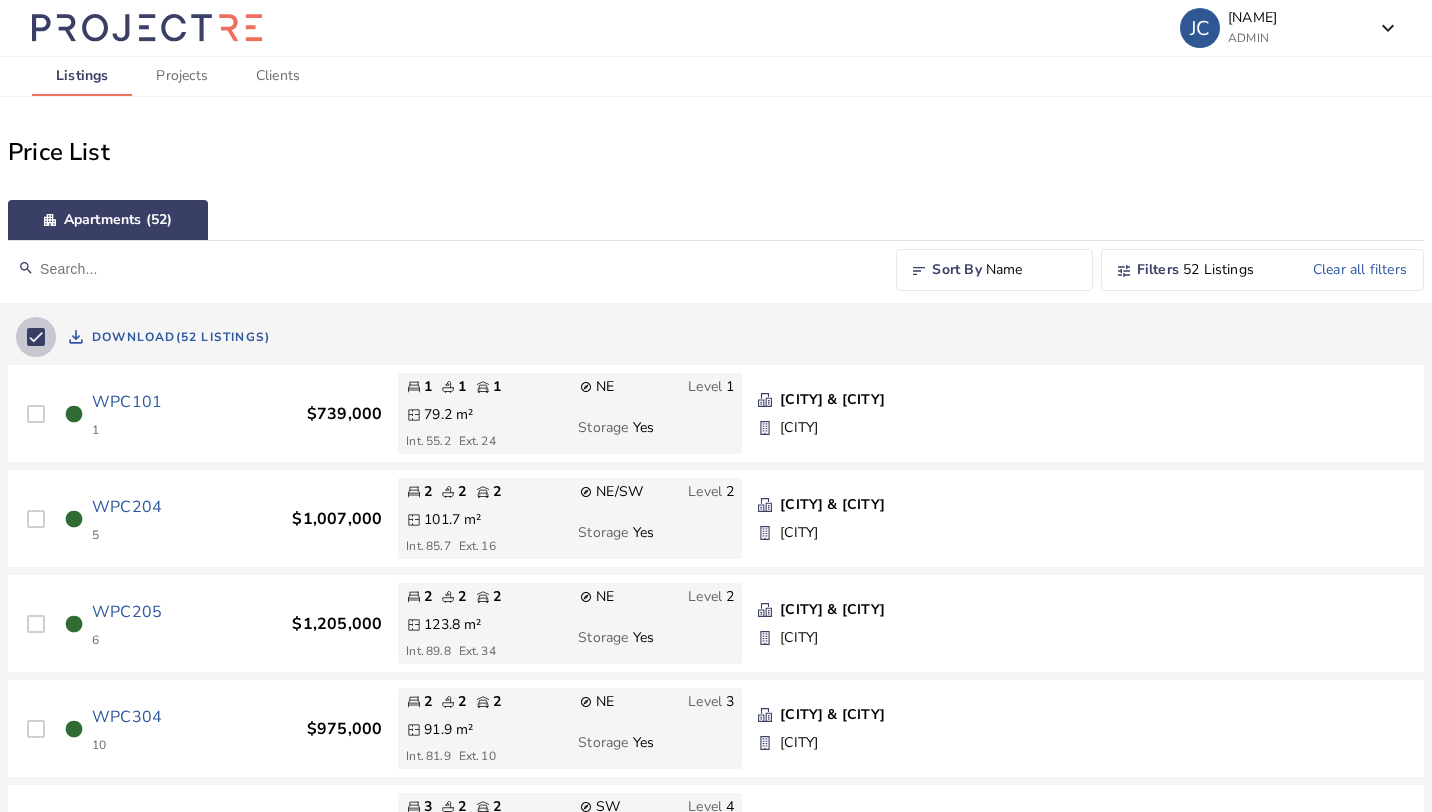 checkbox on "true" 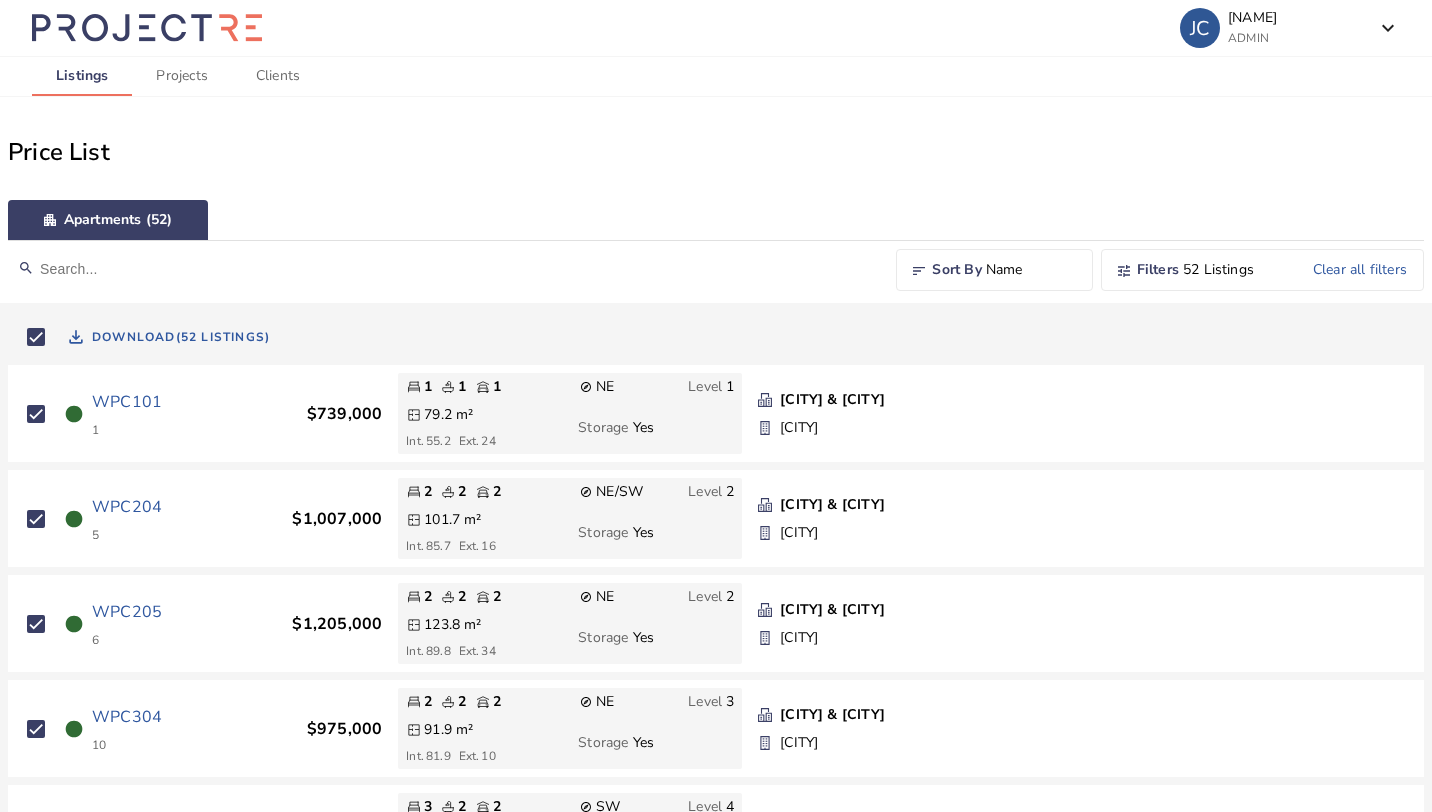 click on "Download   (52 Listings)" at bounding box center (181, 337) 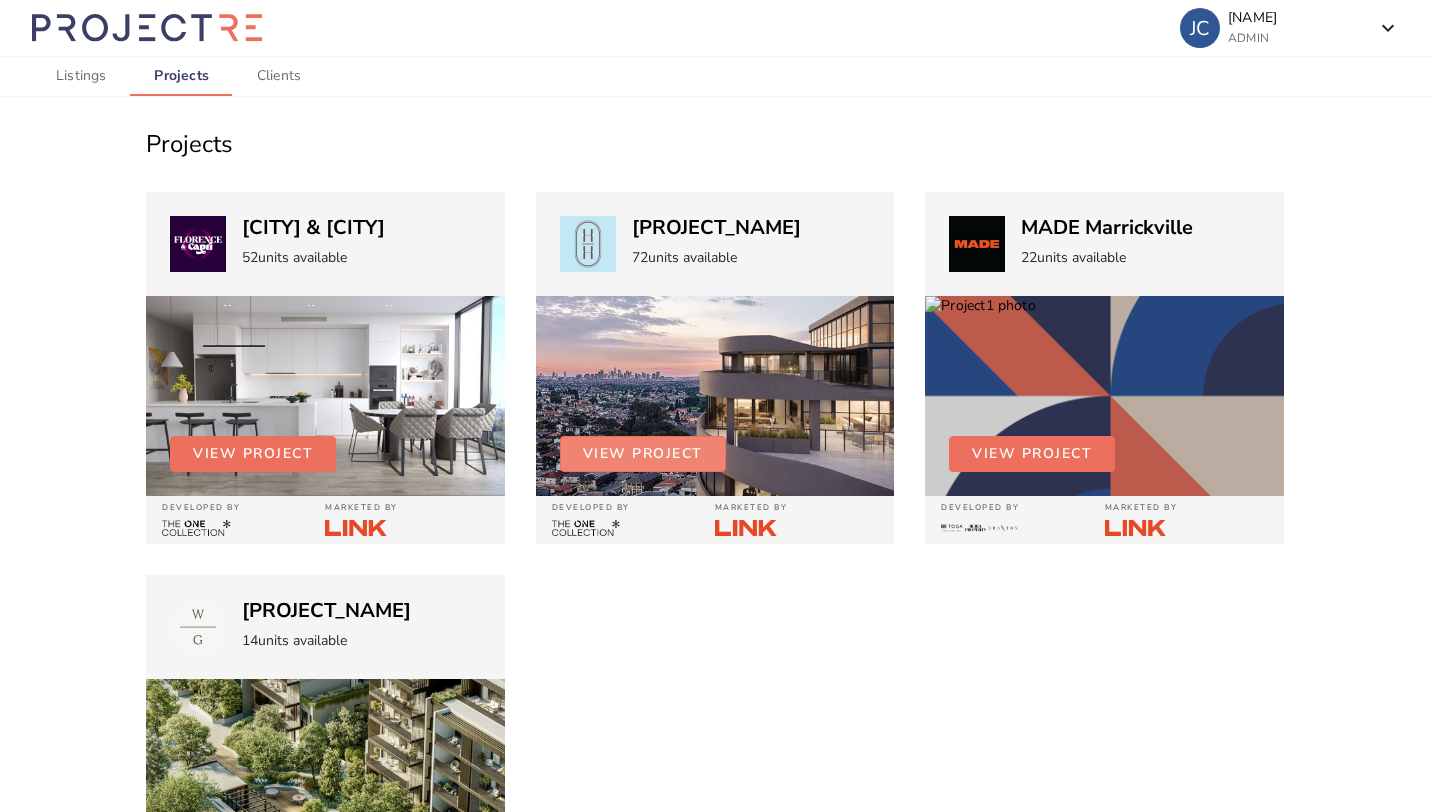 click on "View Project" at bounding box center (643, 454) 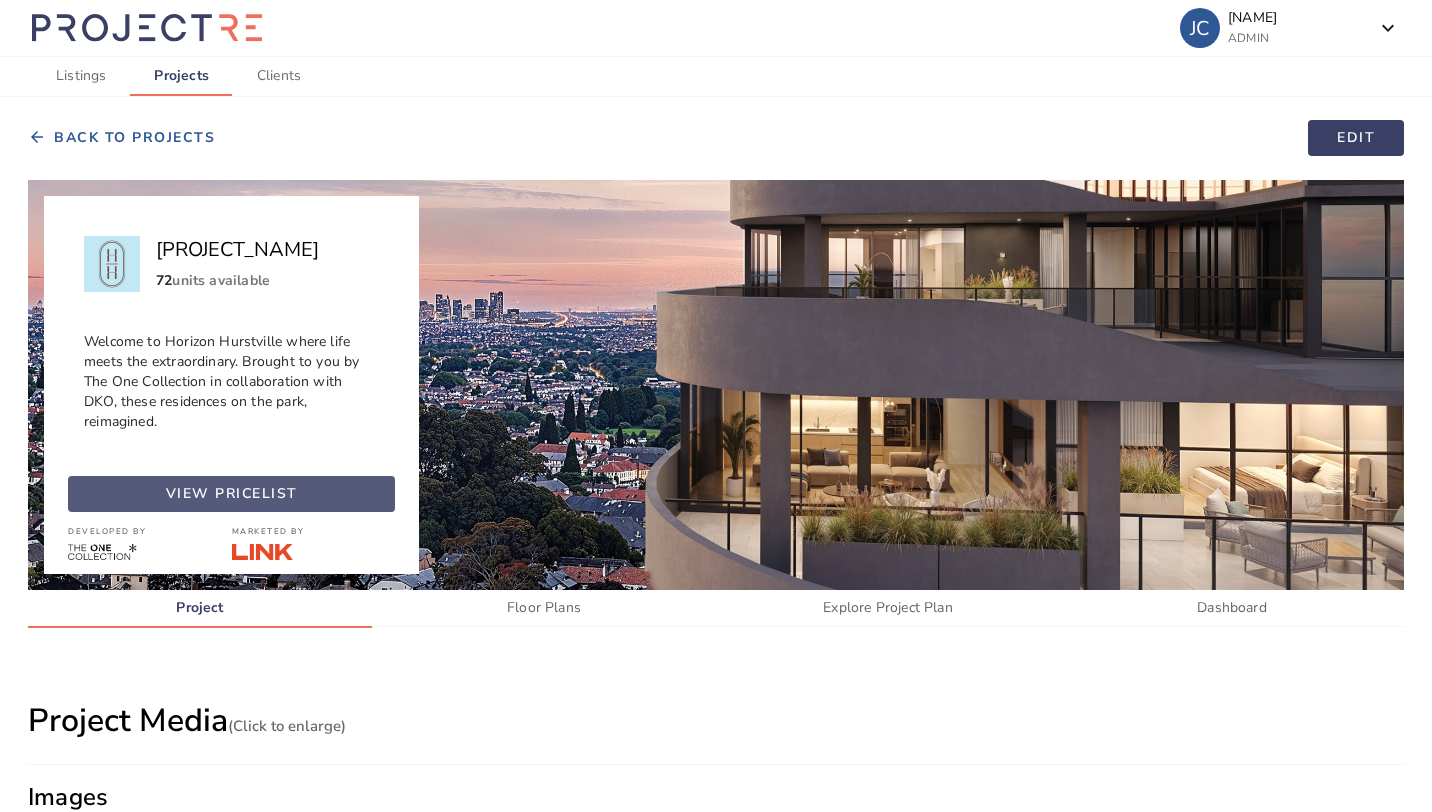 click at bounding box center [231, 494] 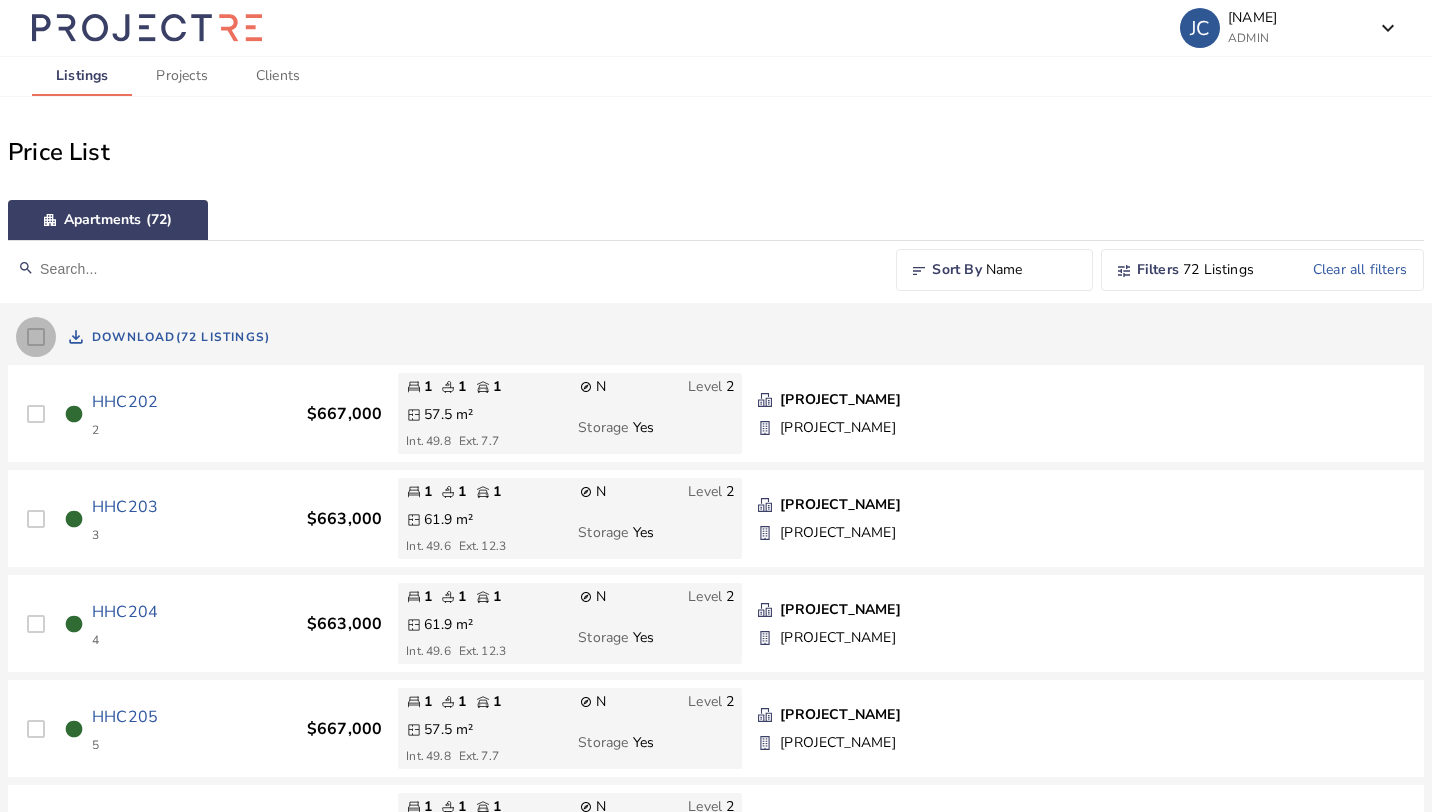 click at bounding box center [36, 337] 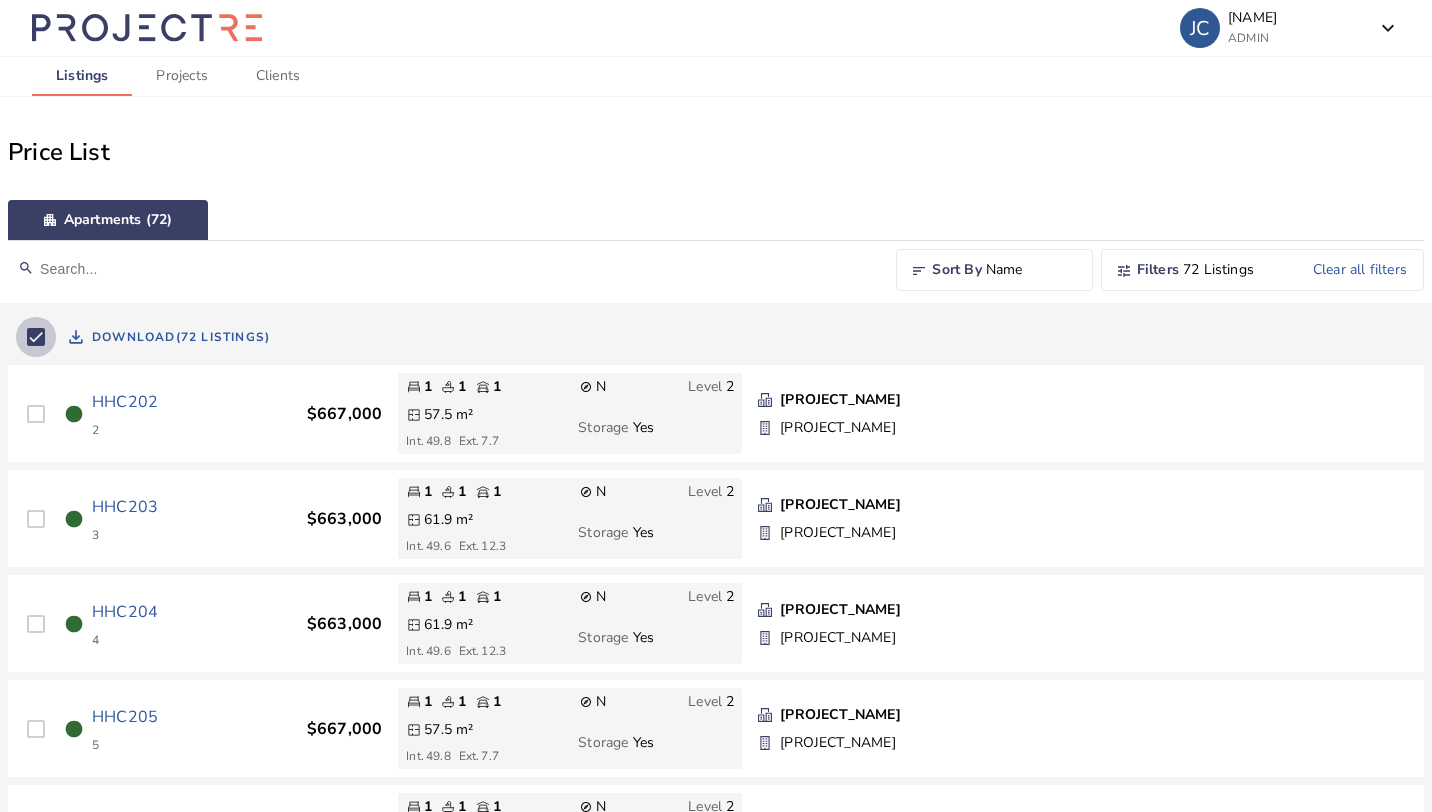 checkbox on "true" 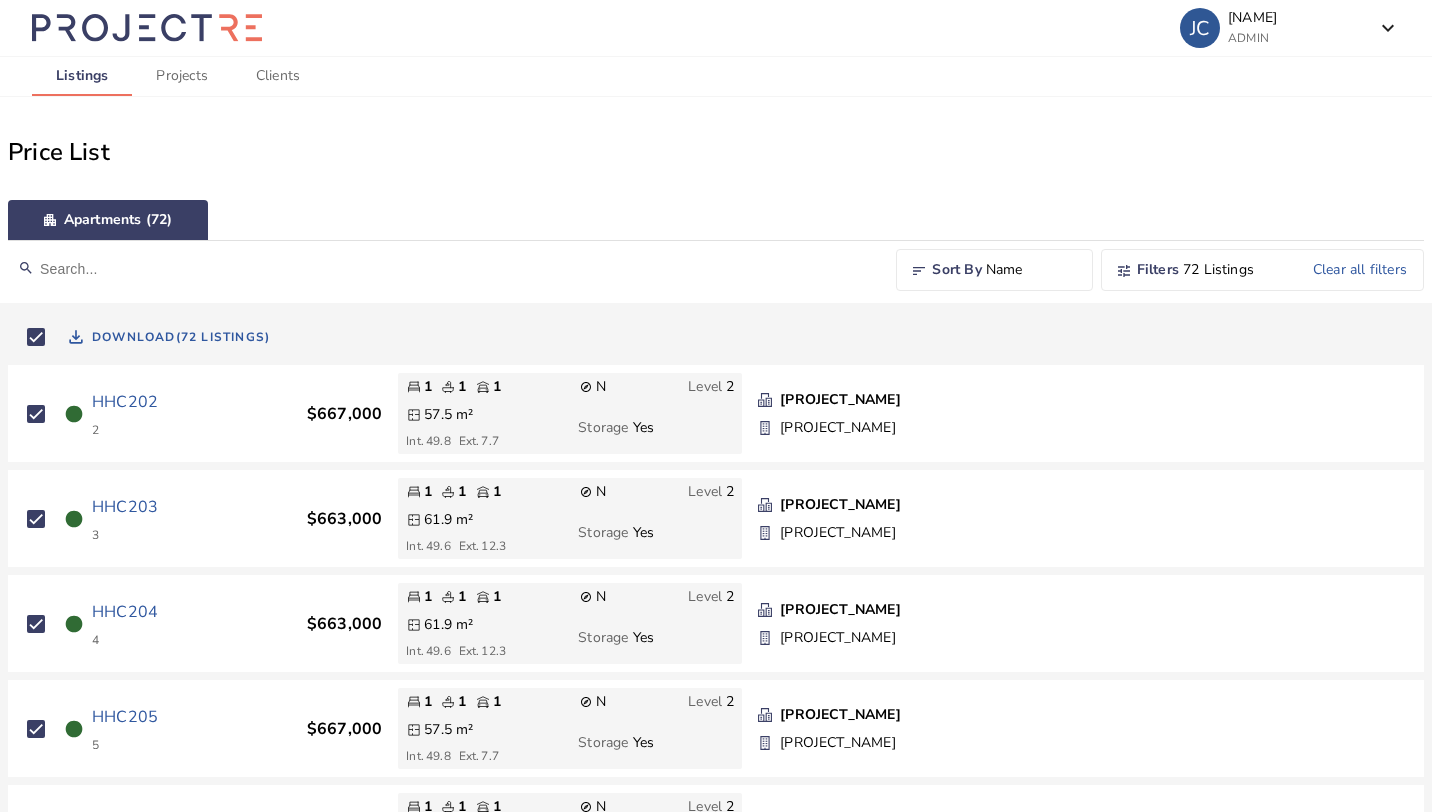 click on "Download   (72 Listings)" at bounding box center (181, 337) 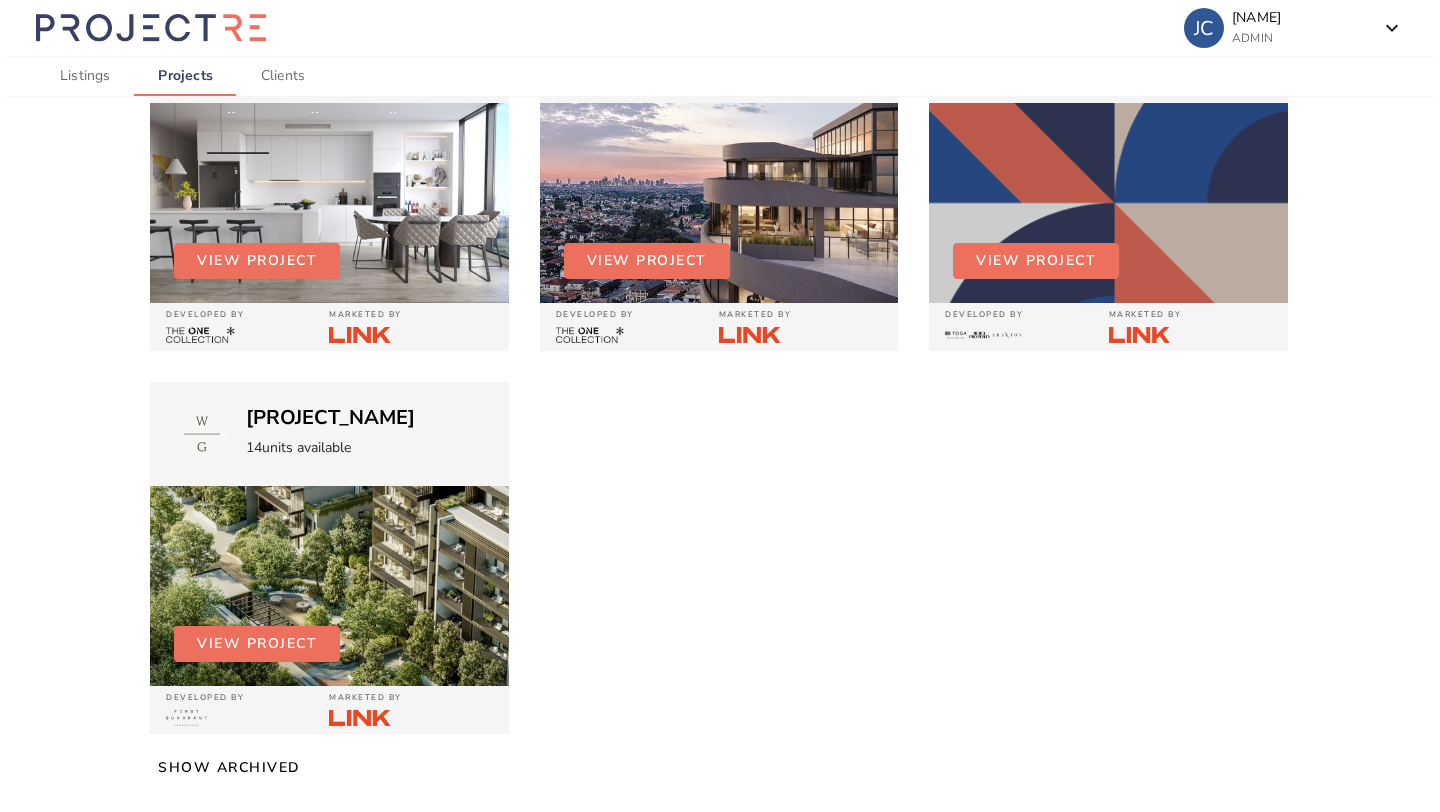 scroll, scrollTop: 199, scrollLeft: 0, axis: vertical 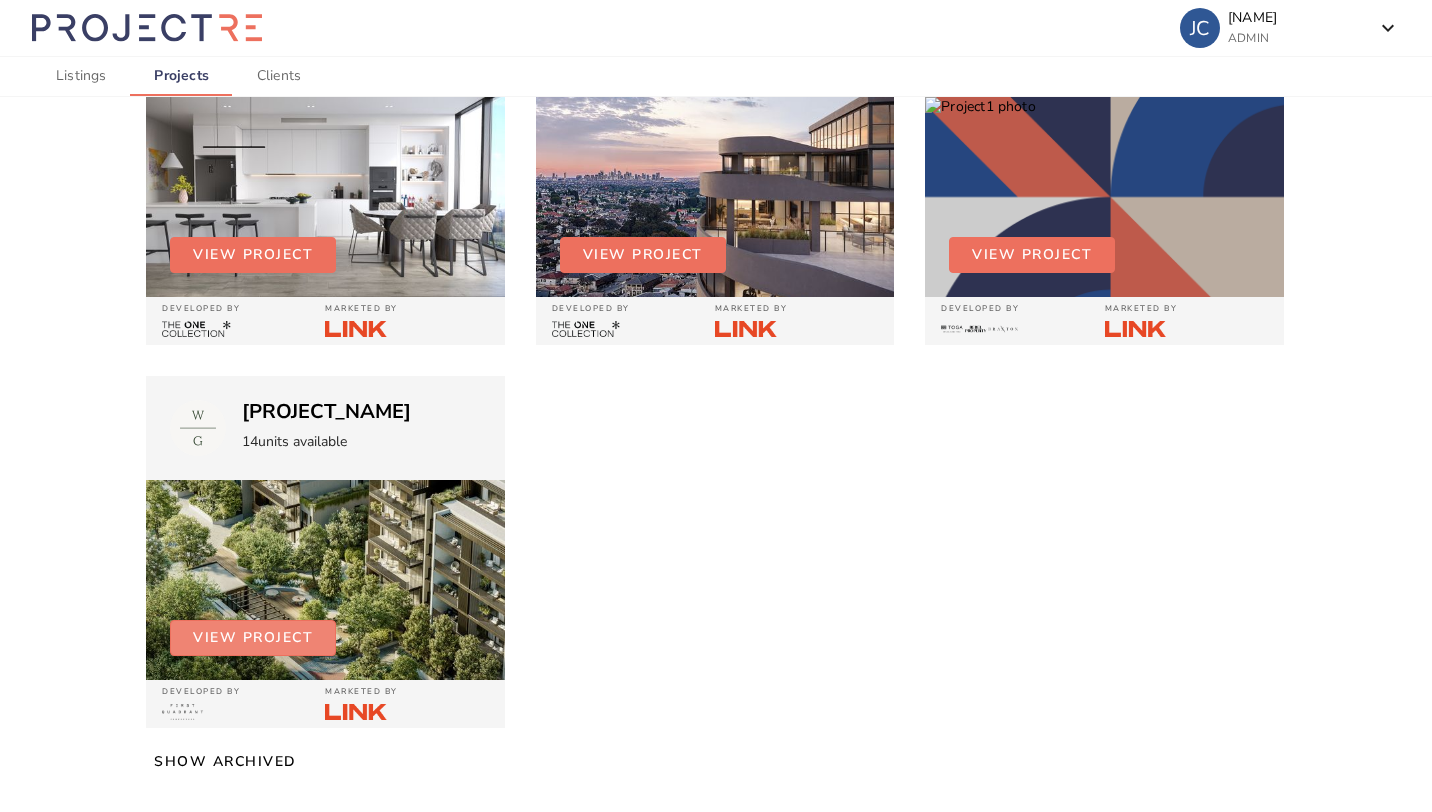 click at bounding box center (253, 638) 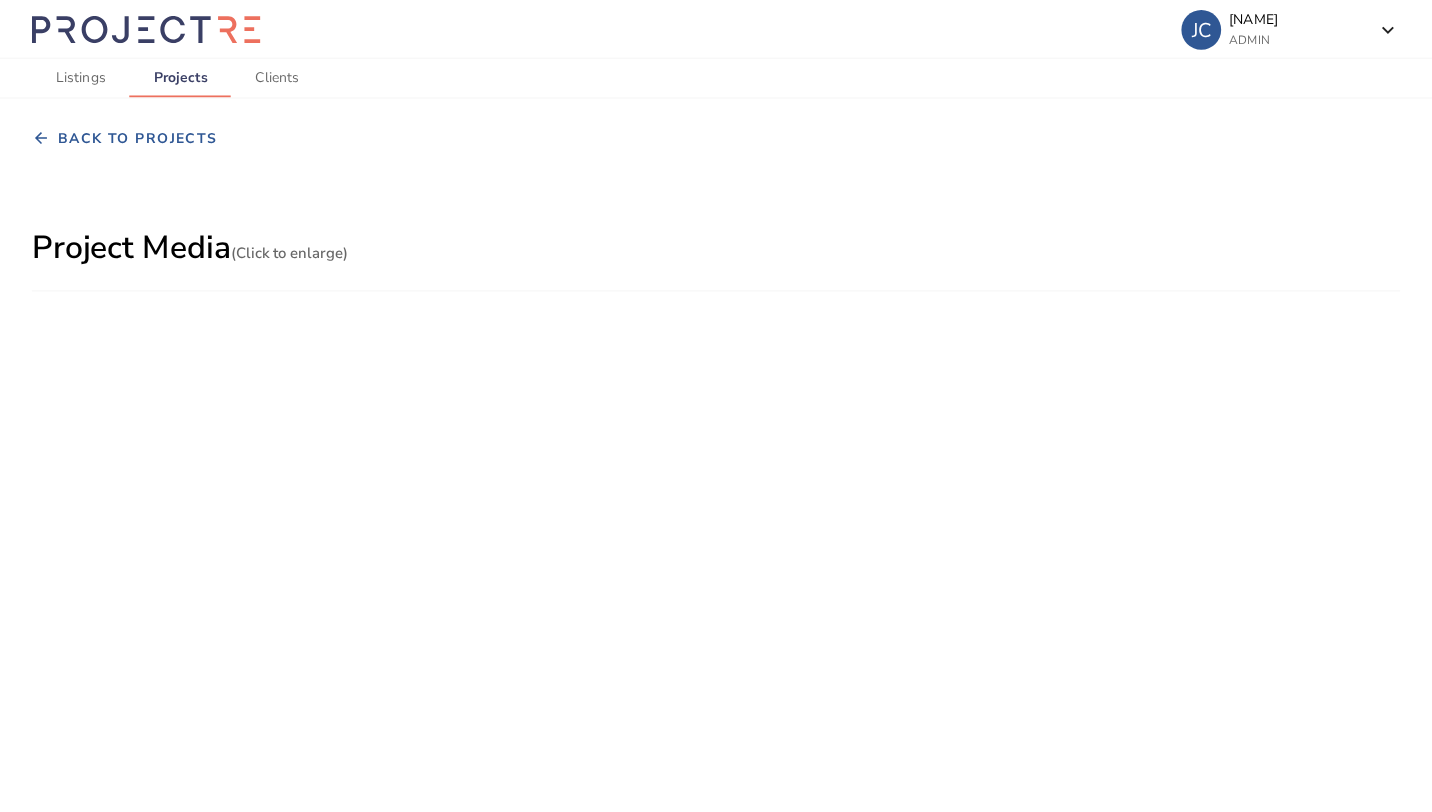 scroll, scrollTop: 0, scrollLeft: 0, axis: both 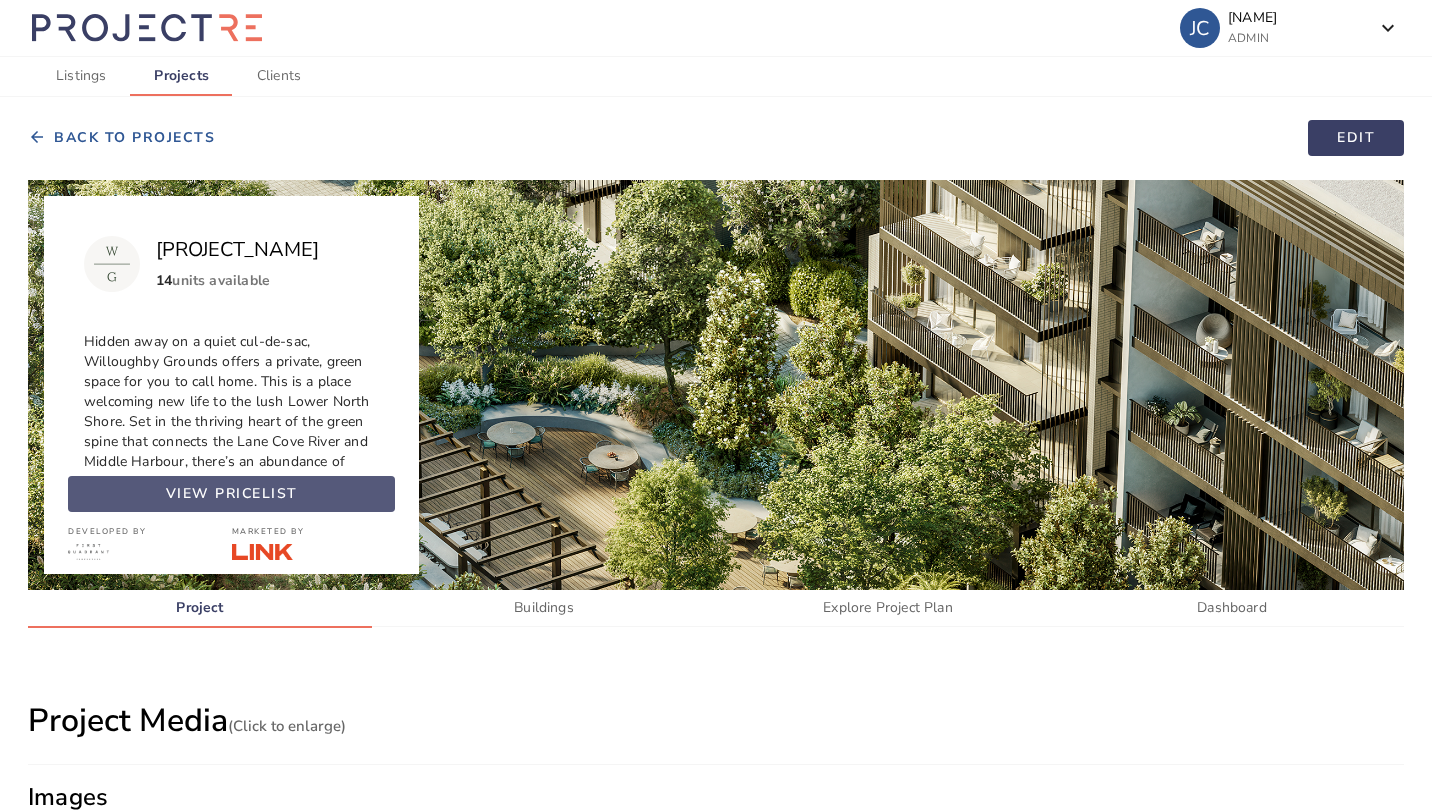 click at bounding box center [231, 494] 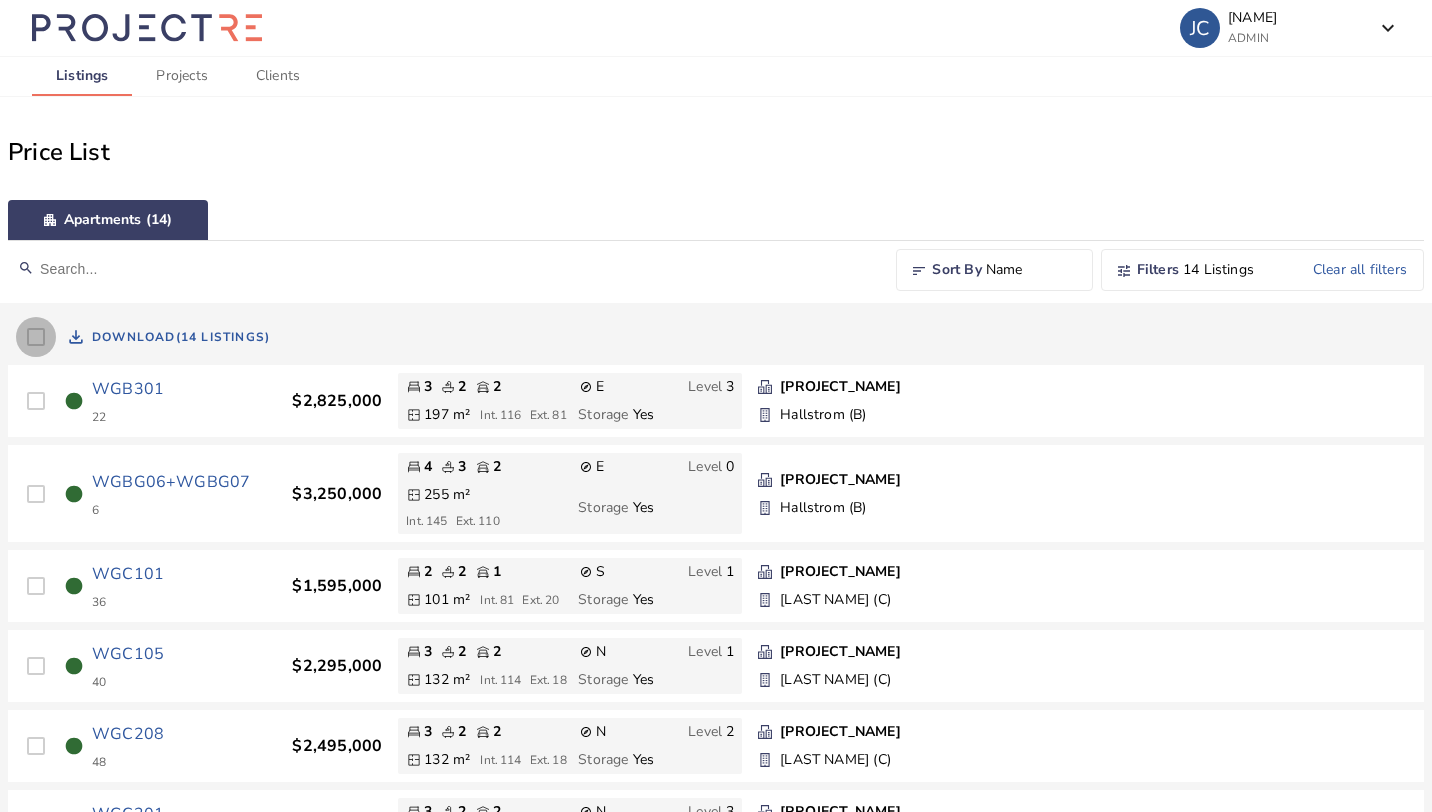 click at bounding box center (36, 337) 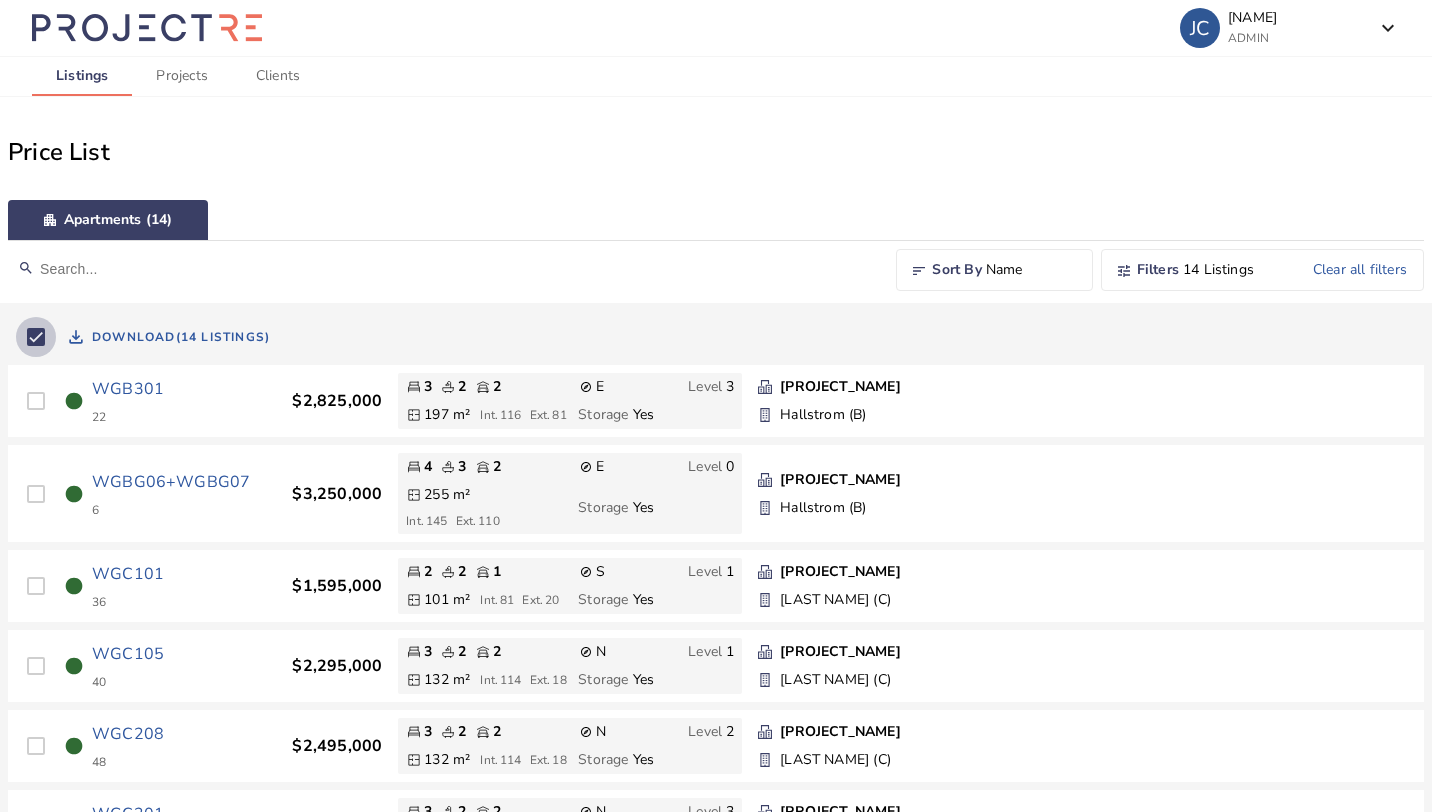 checkbox on "true" 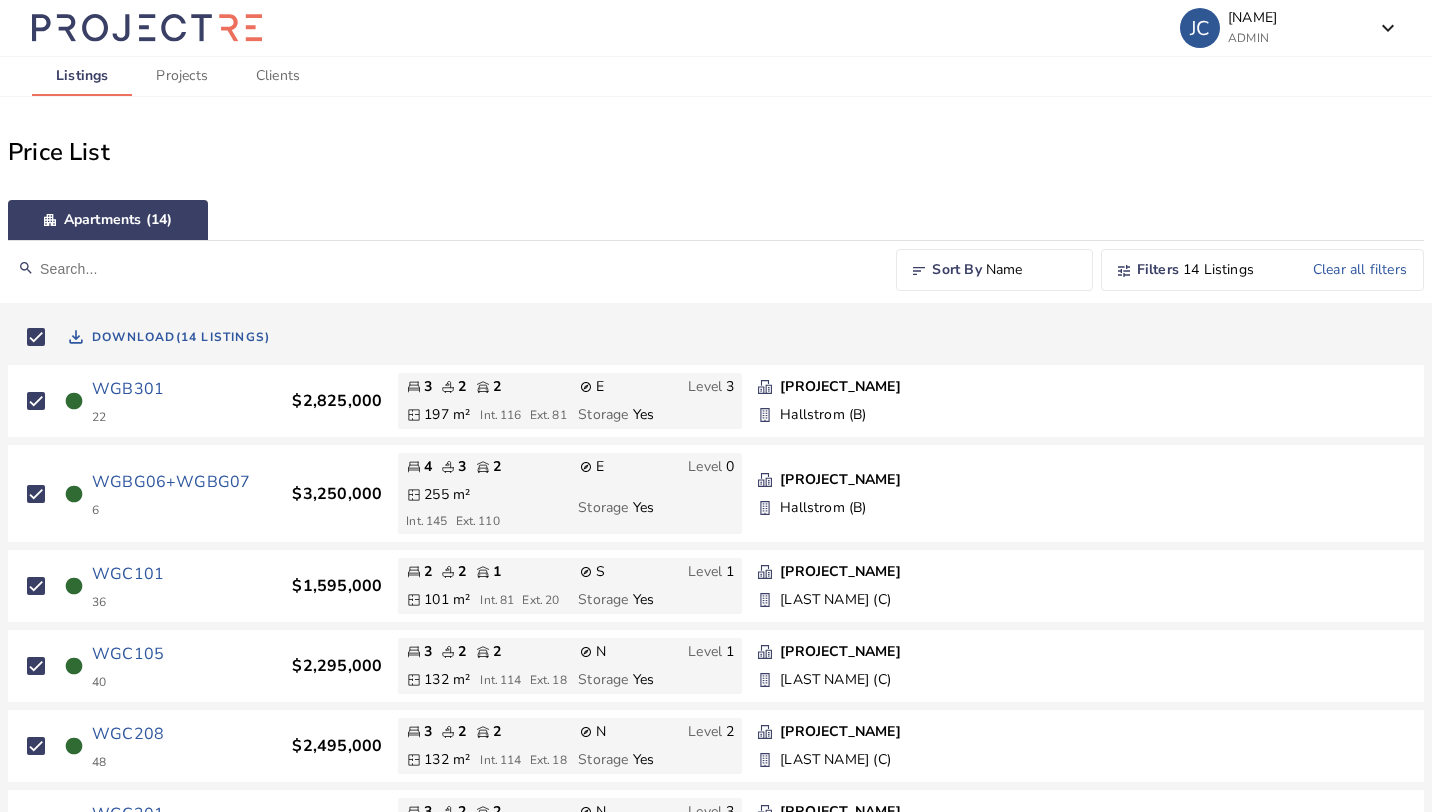 click on "Download   (14 Listings)" at bounding box center [181, 337] 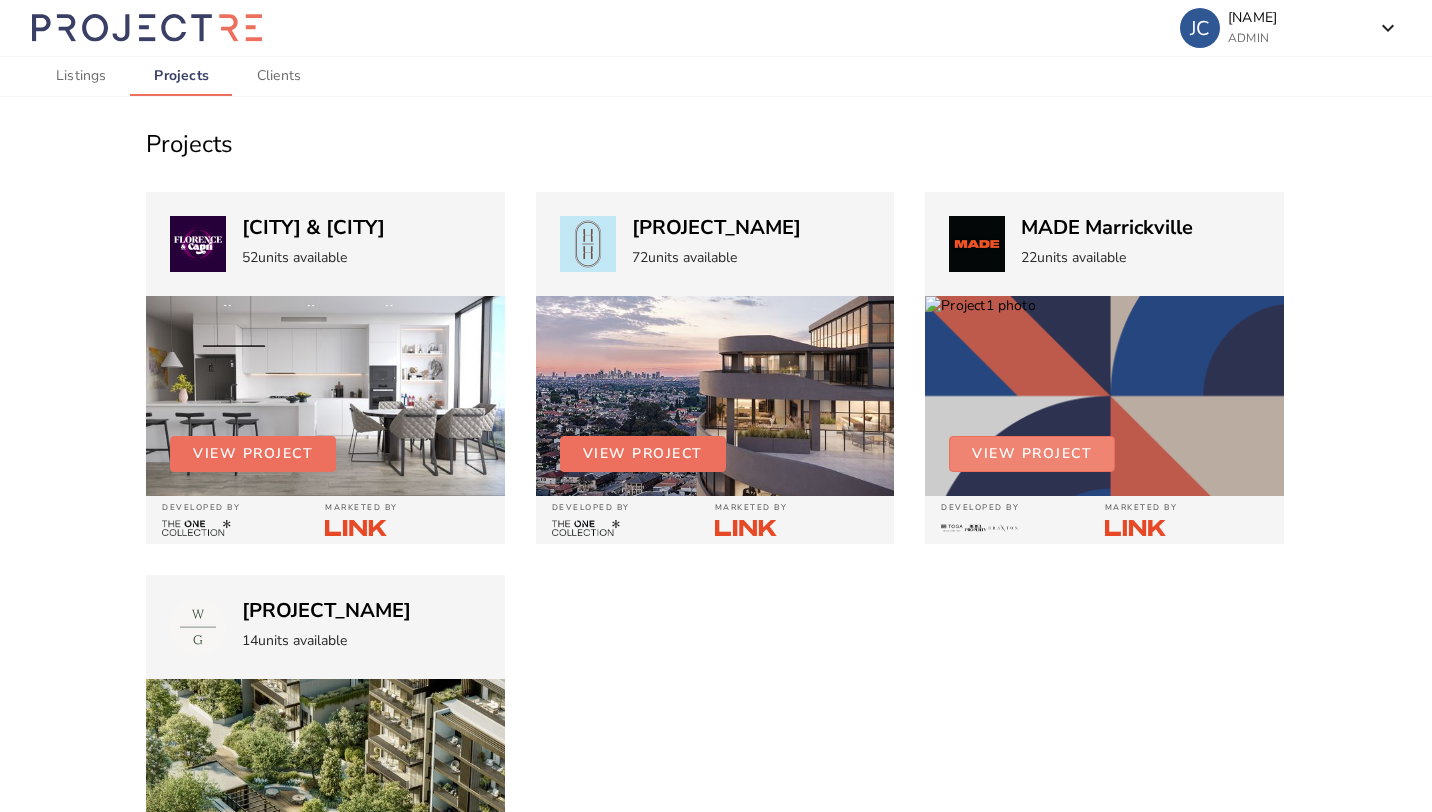 click on "View Project" at bounding box center [1032, 454] 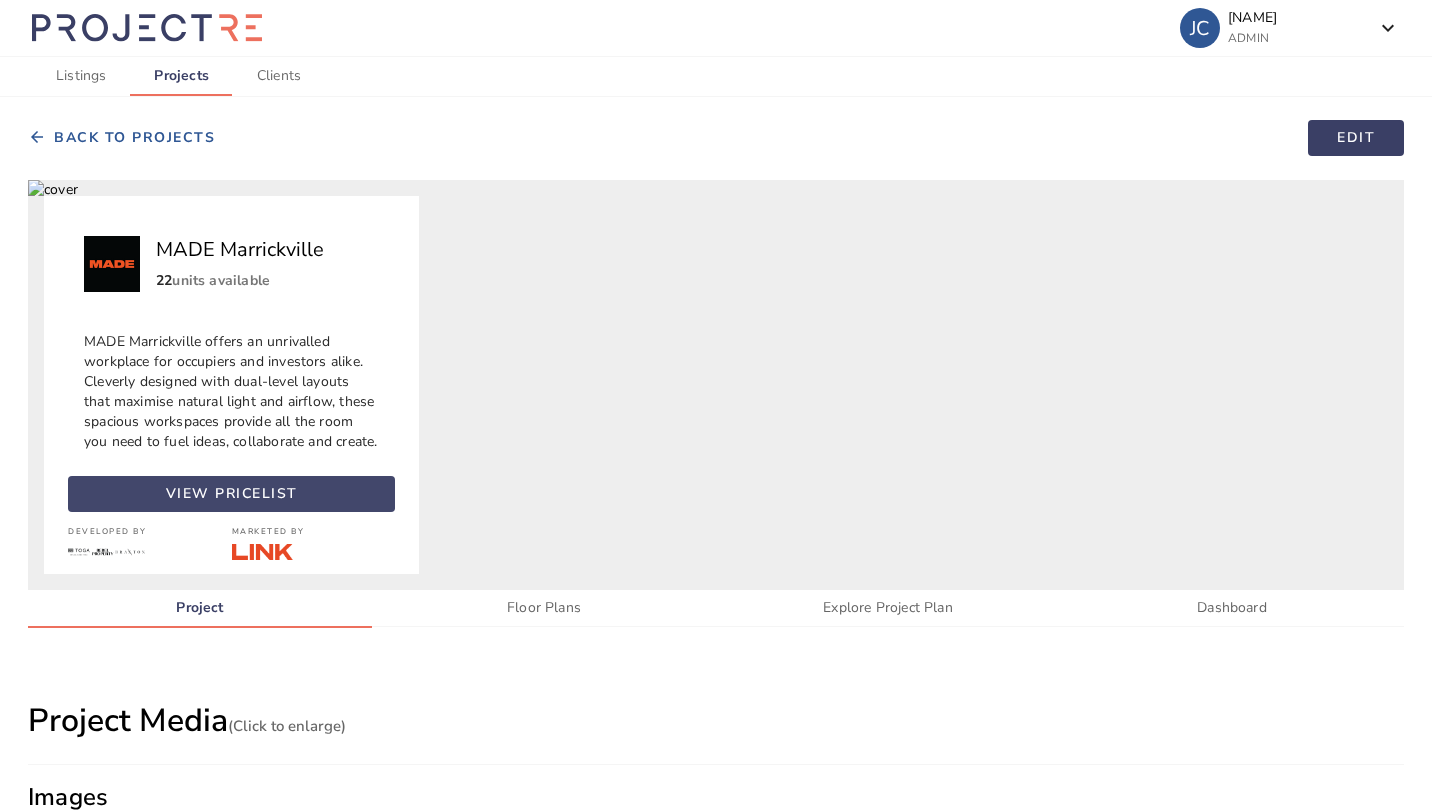 click at bounding box center [231, 494] 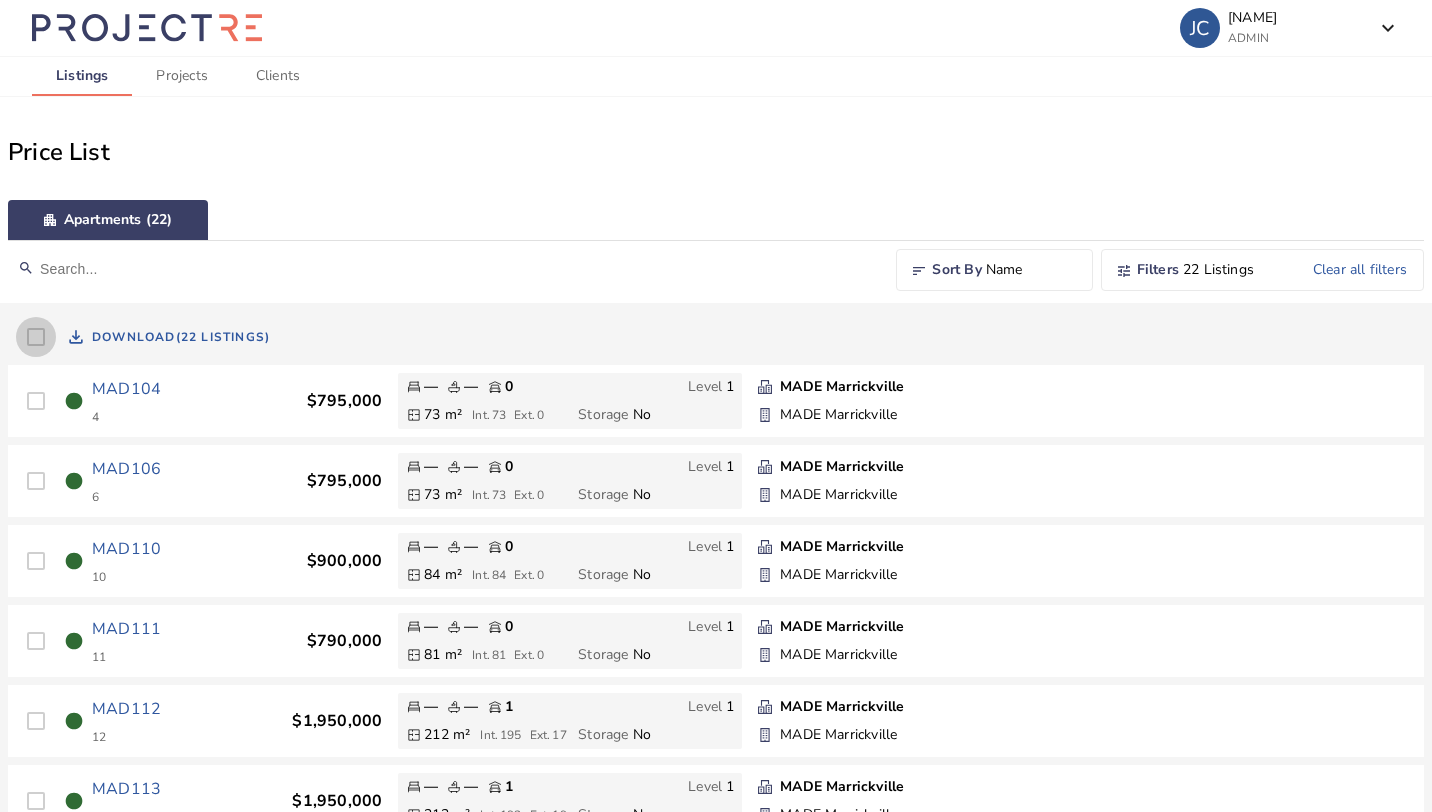 click at bounding box center (36, 337) 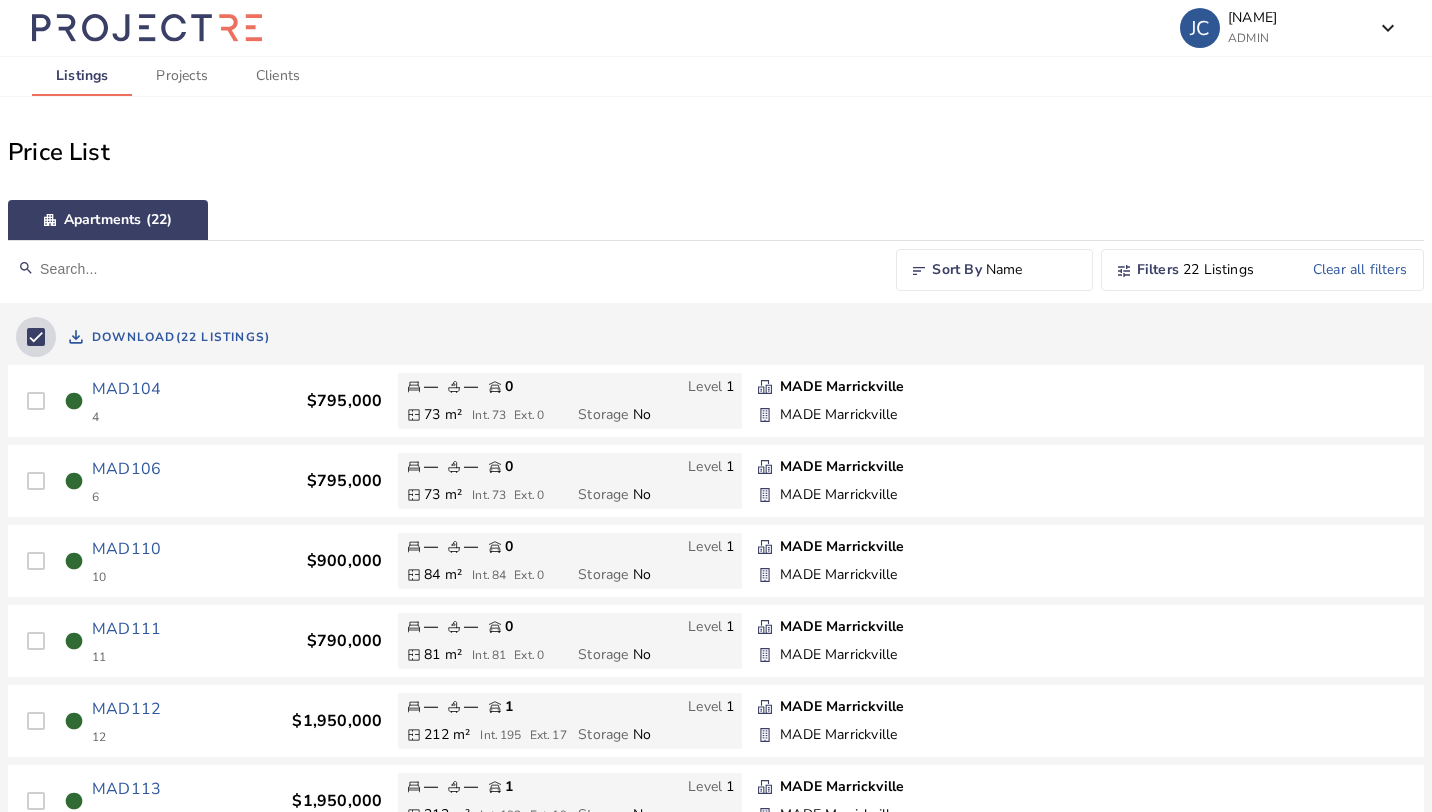 checkbox on "true" 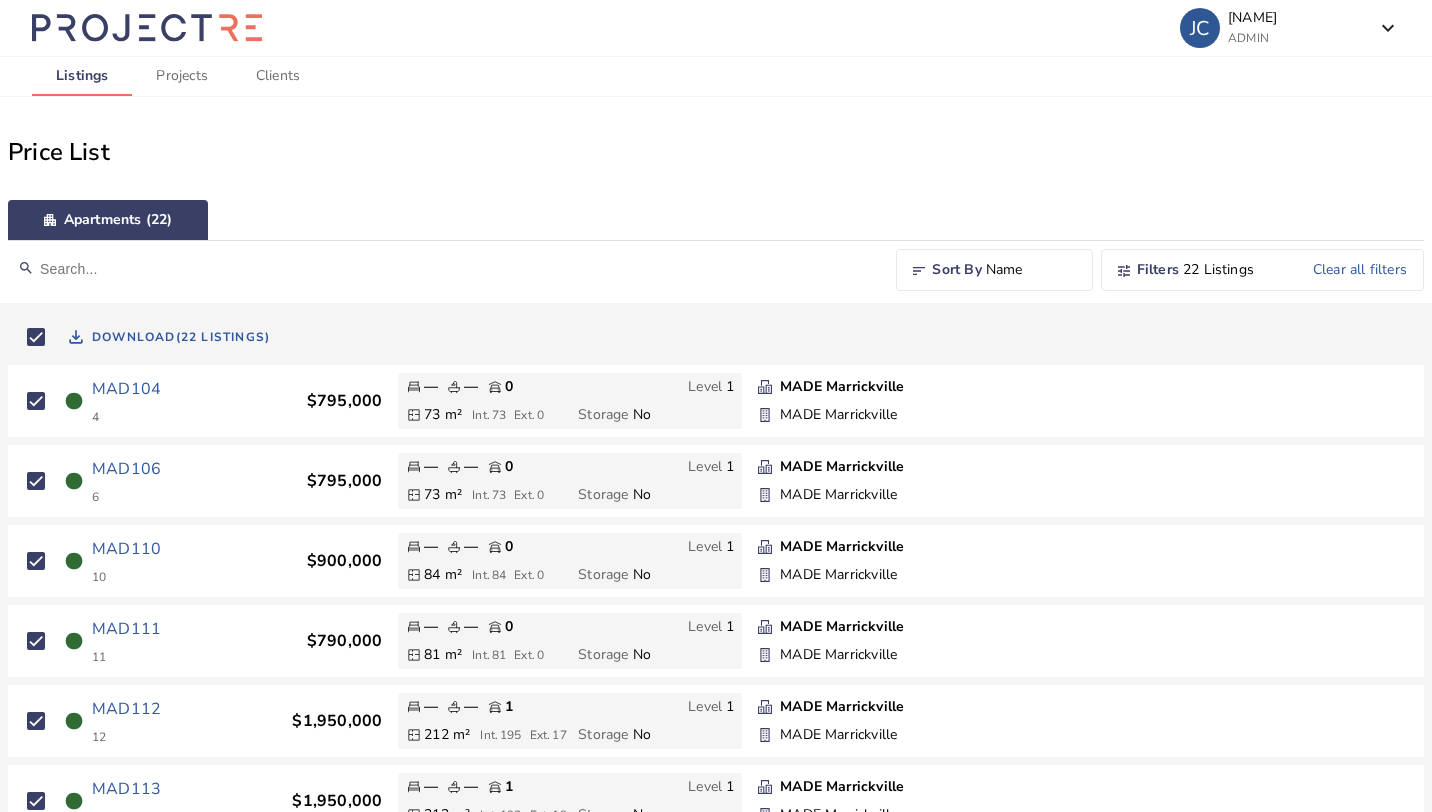 click on "Download   (22 Listings)" at bounding box center [181, 337] 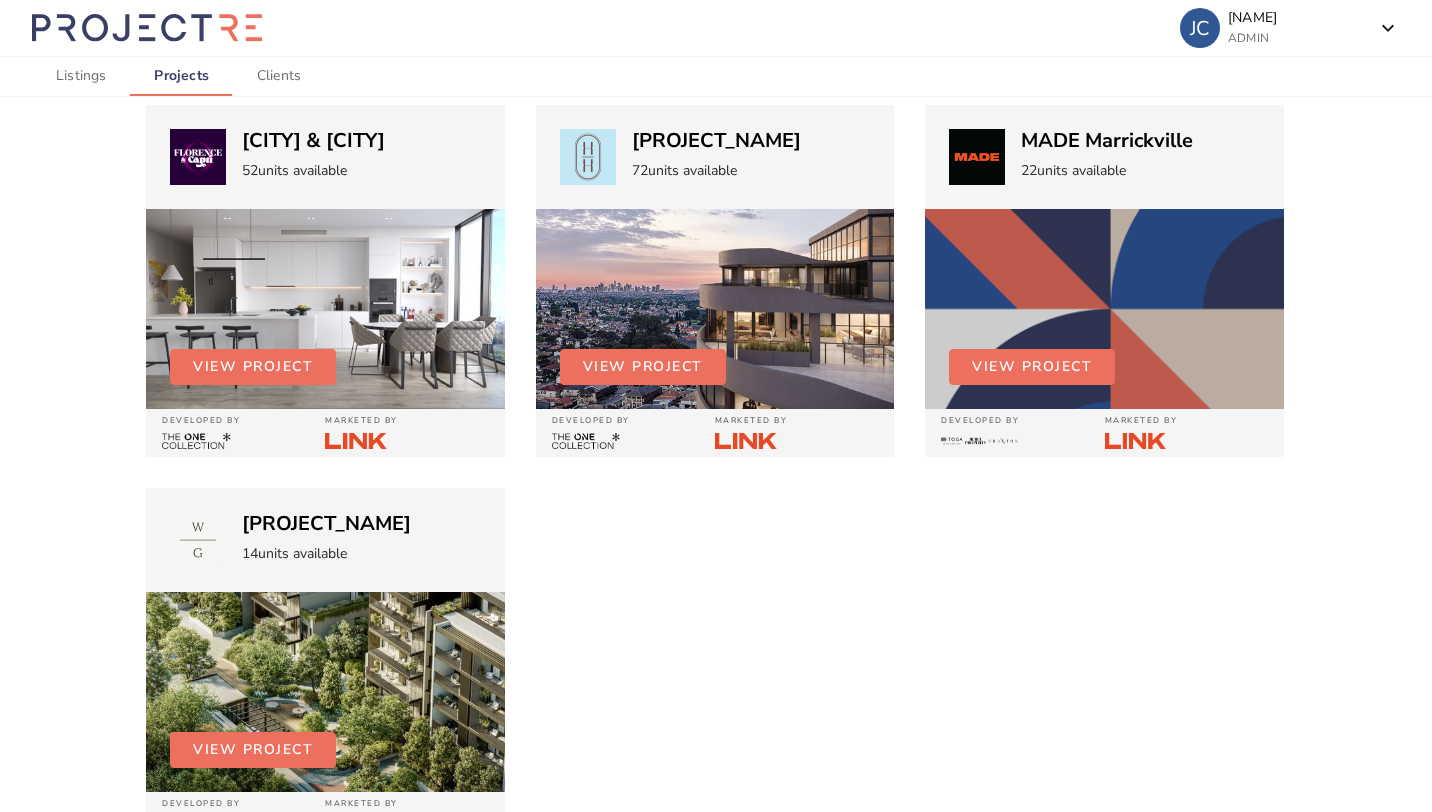 scroll, scrollTop: 0, scrollLeft: 0, axis: both 